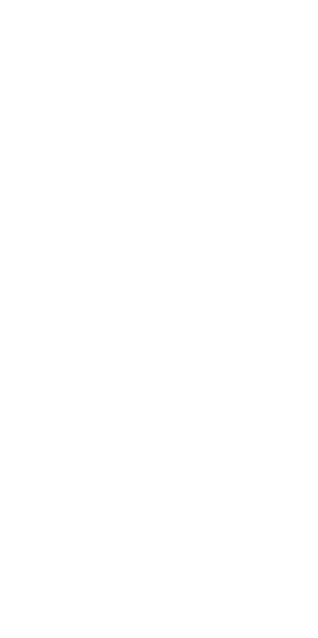 scroll, scrollTop: 0, scrollLeft: 0, axis: both 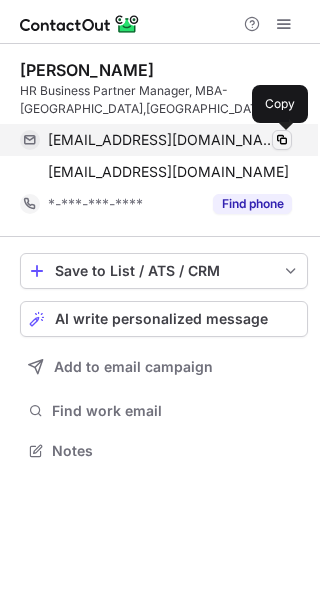 click at bounding box center (282, 140) 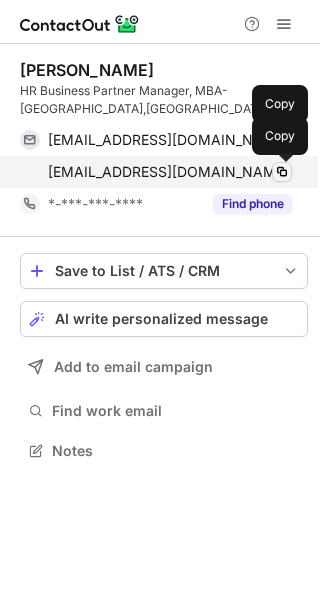 click at bounding box center (282, 172) 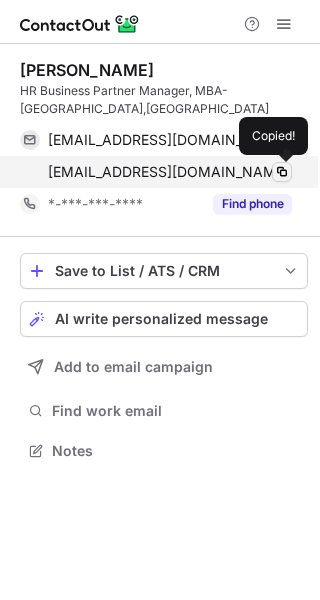 type 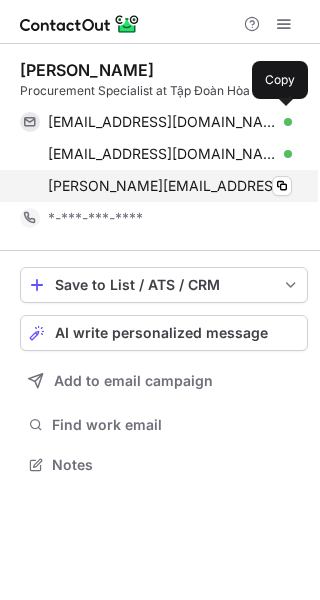 scroll, scrollTop: 0, scrollLeft: 0, axis: both 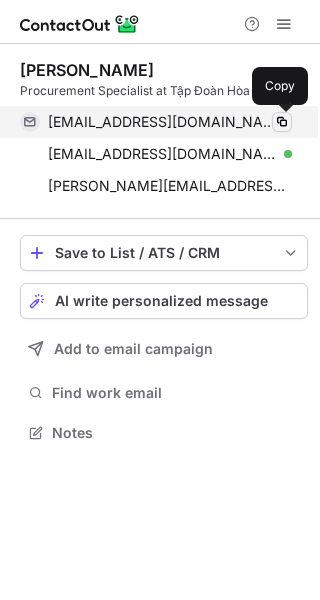 click at bounding box center (282, 122) 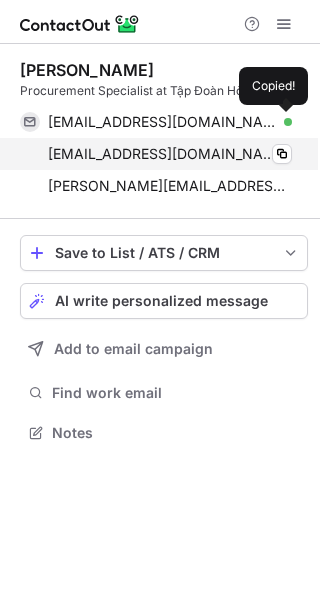 type 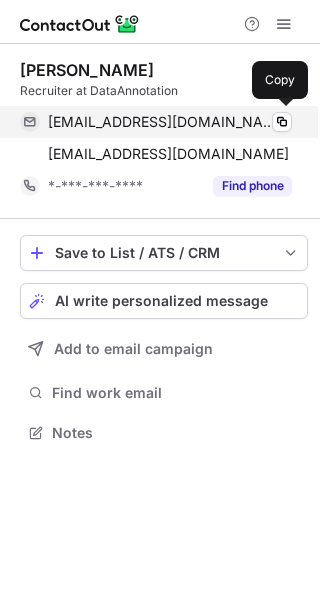scroll, scrollTop: 0, scrollLeft: 0, axis: both 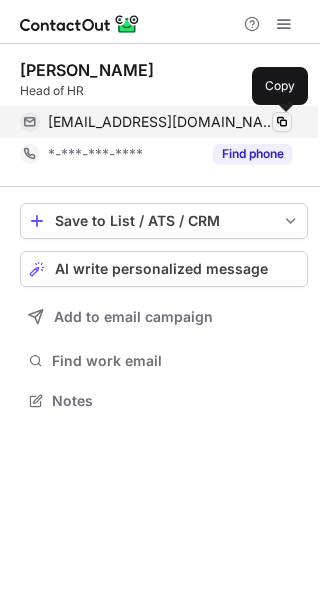 click at bounding box center [282, 122] 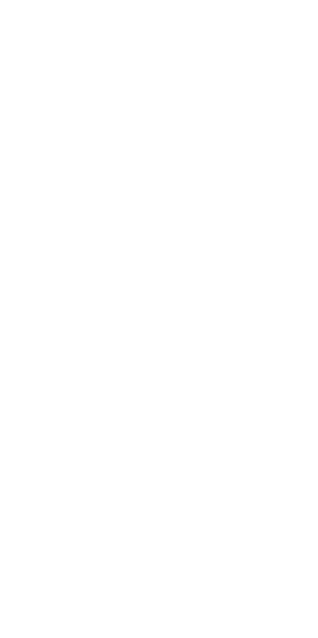 scroll, scrollTop: 0, scrollLeft: 0, axis: both 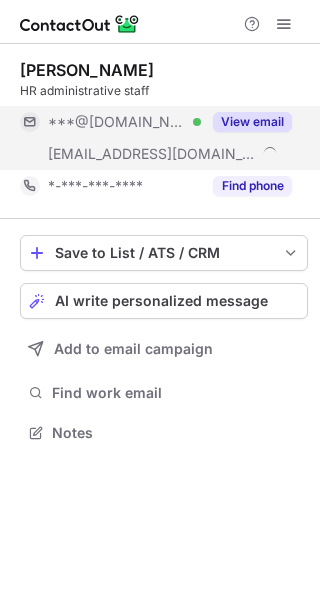 click on "View email" at bounding box center [252, 122] 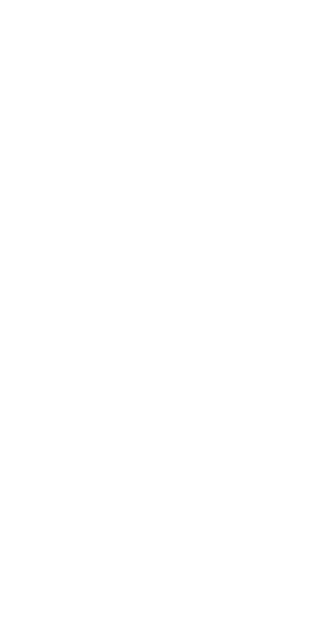 scroll, scrollTop: 0, scrollLeft: 0, axis: both 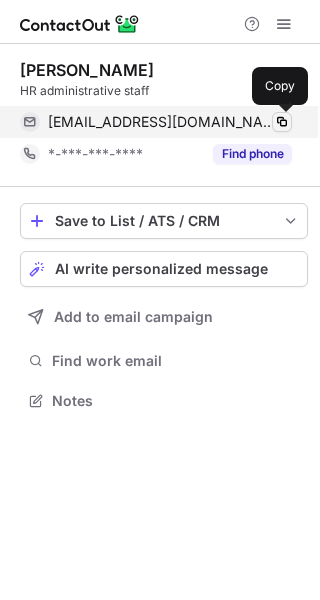 click at bounding box center [282, 122] 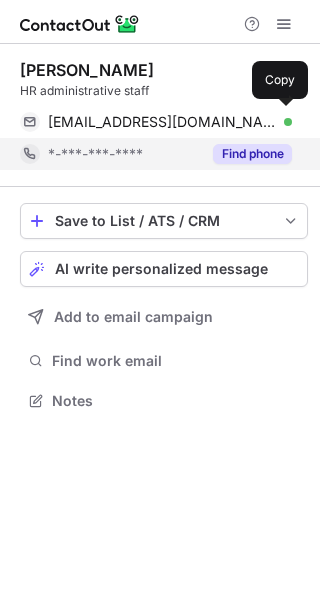 scroll, scrollTop: 0, scrollLeft: 0, axis: both 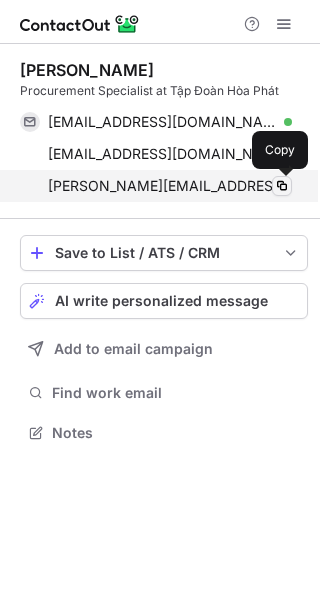 click at bounding box center (282, 186) 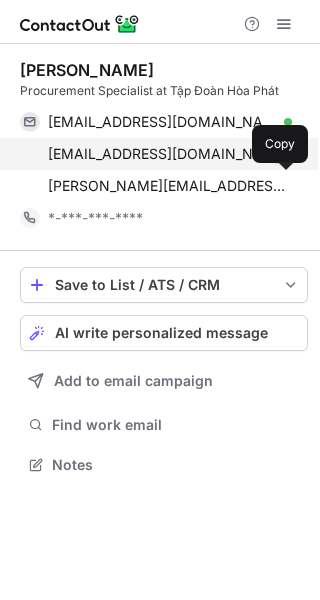 scroll, scrollTop: 0, scrollLeft: 0, axis: both 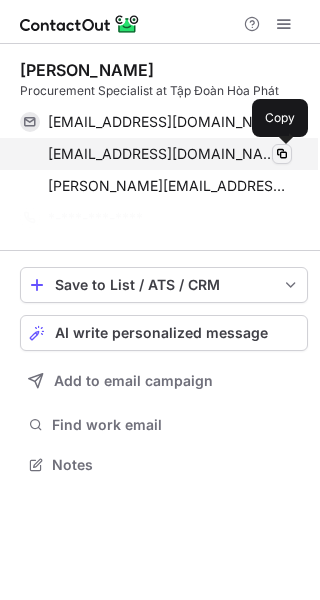 click at bounding box center (282, 154) 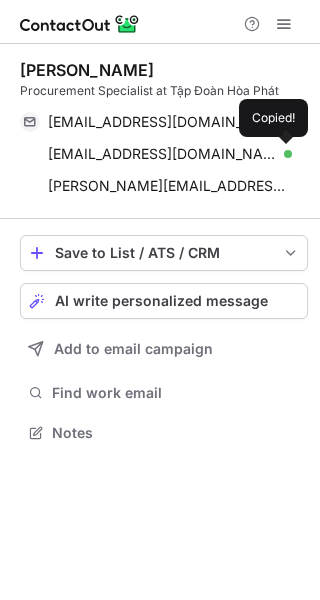 type 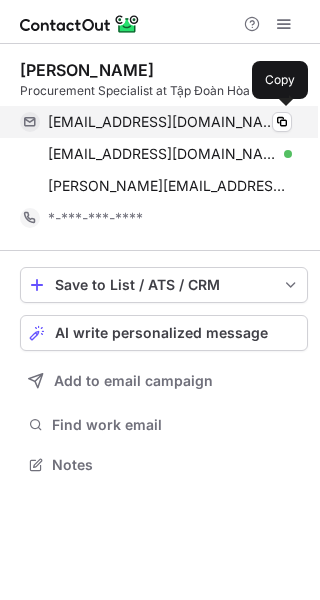 scroll, scrollTop: 0, scrollLeft: 0, axis: both 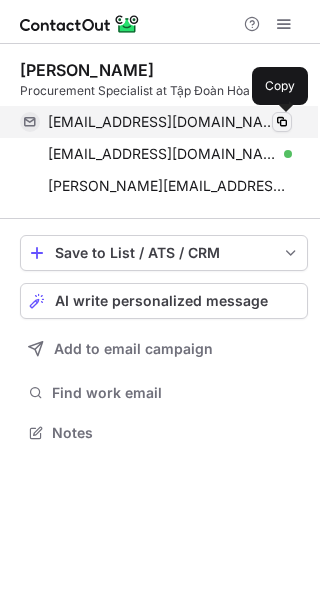 click at bounding box center (282, 122) 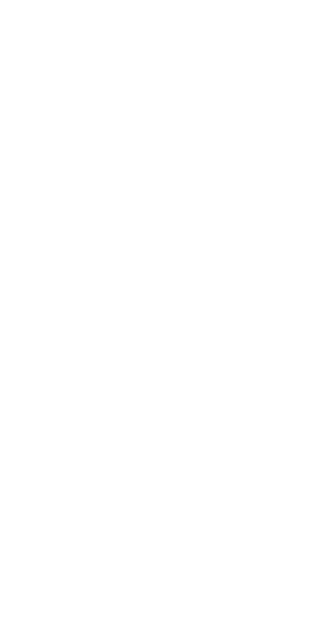 scroll, scrollTop: 0, scrollLeft: 0, axis: both 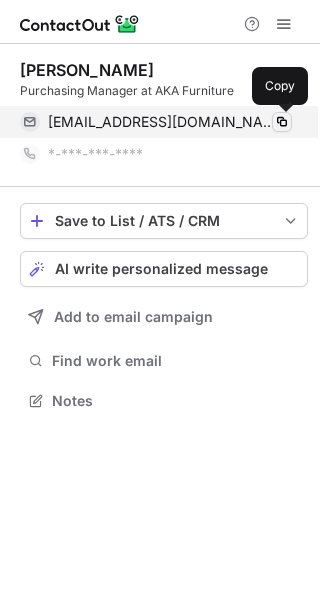 click at bounding box center [282, 122] 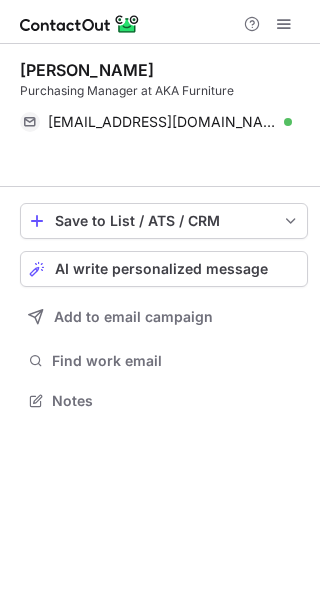scroll, scrollTop: 355, scrollLeft: 320, axis: both 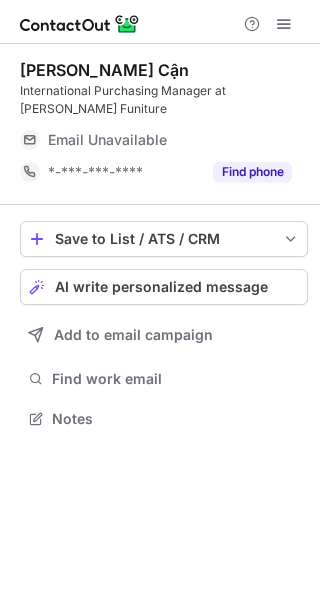 click on "Email Unavailable" at bounding box center [148, 140] 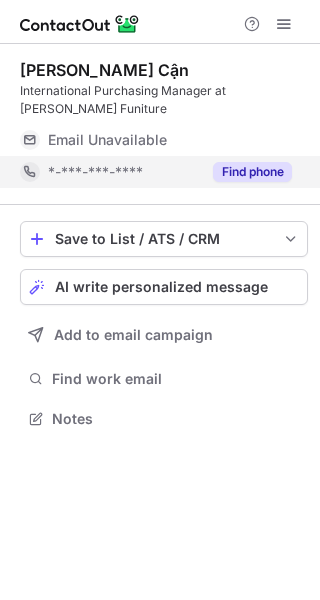 click on "Find phone" at bounding box center [252, 172] 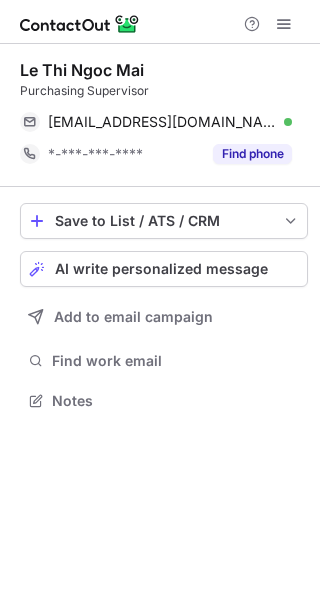 scroll, scrollTop: 0, scrollLeft: 0, axis: both 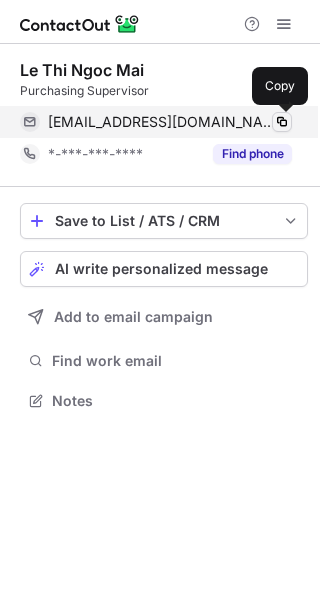 click at bounding box center [282, 122] 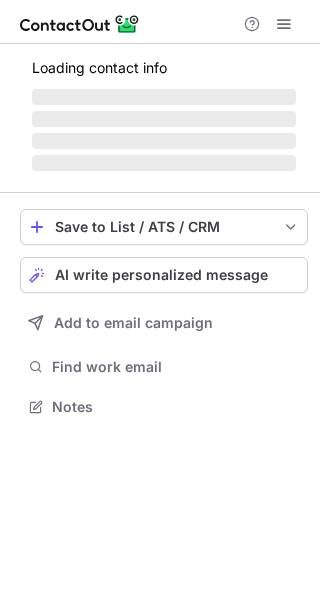 scroll, scrollTop: 0, scrollLeft: 0, axis: both 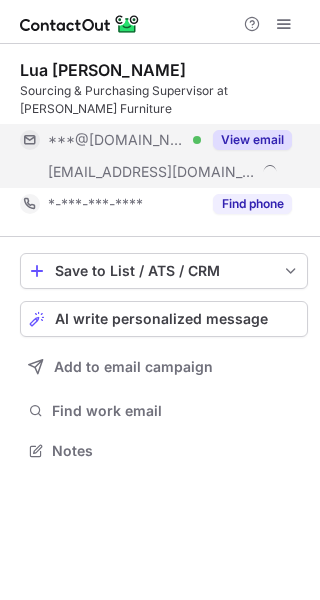 click on "View email" at bounding box center [252, 140] 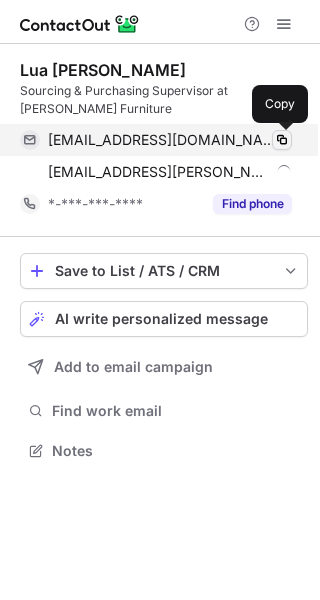click at bounding box center [282, 140] 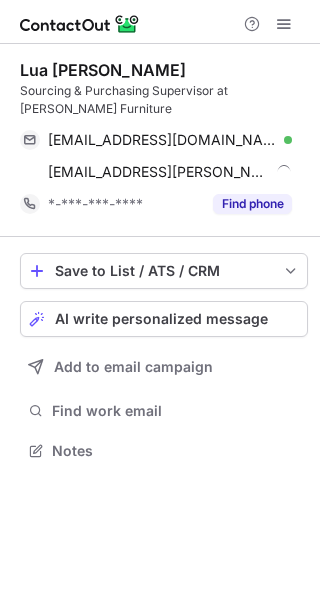 type 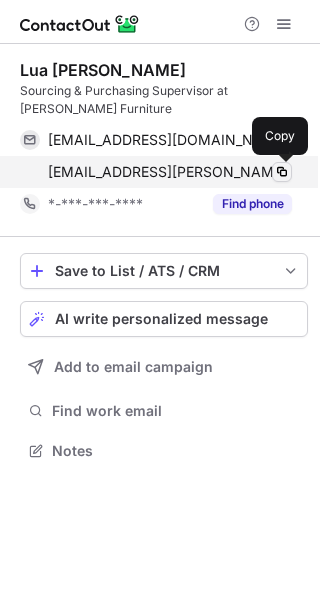 click at bounding box center [282, 172] 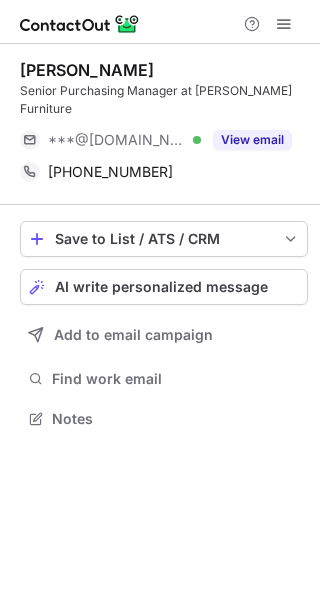 scroll, scrollTop: 0, scrollLeft: 0, axis: both 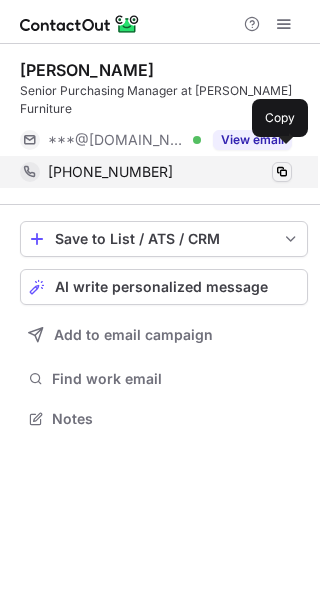 click at bounding box center [282, 172] 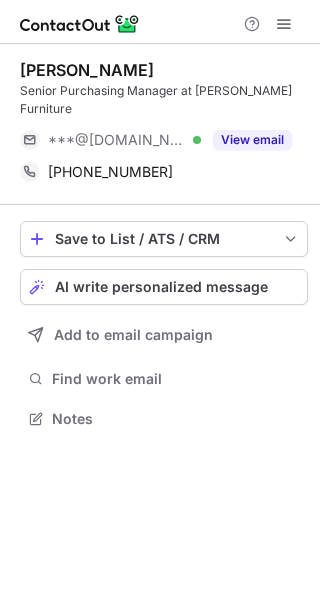 type 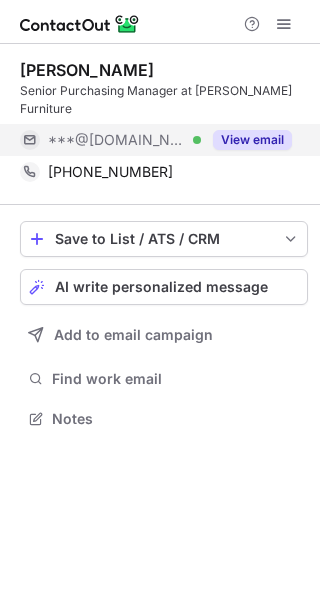 scroll, scrollTop: 0, scrollLeft: 0, axis: both 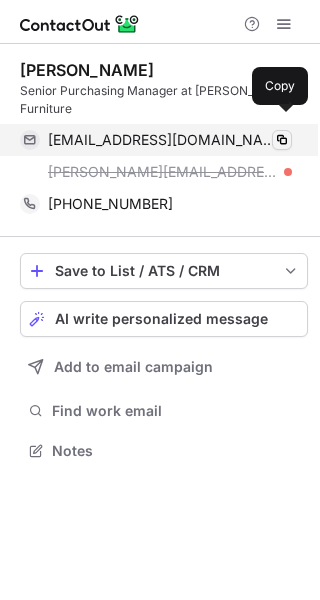 click at bounding box center (282, 140) 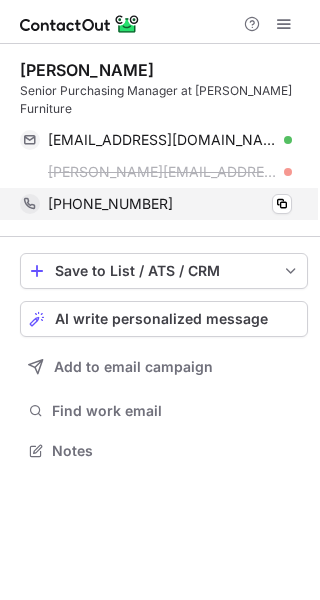 type 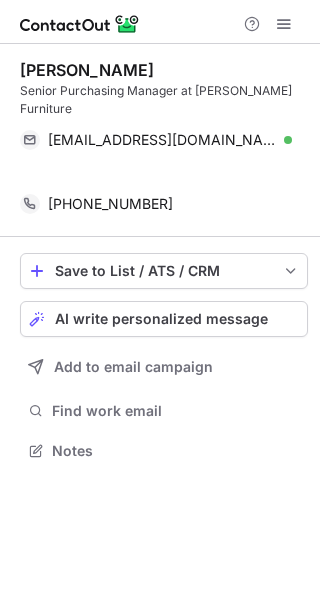 scroll, scrollTop: 387, scrollLeft: 320, axis: both 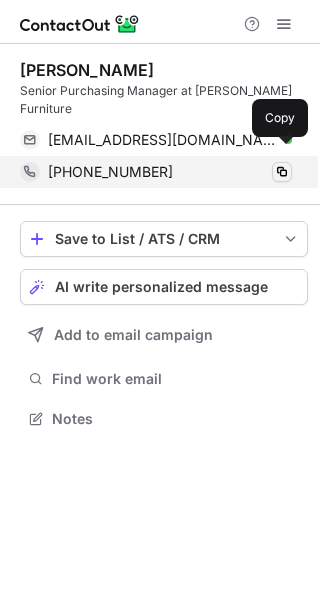 click at bounding box center [282, 172] 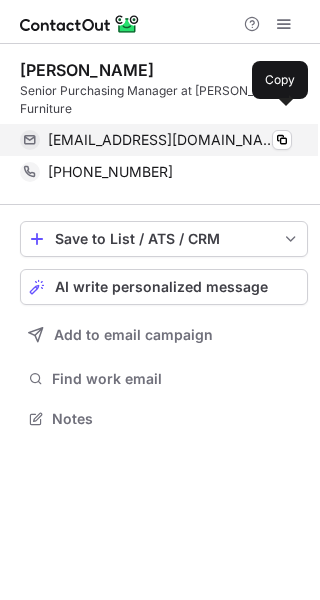 scroll, scrollTop: 0, scrollLeft: 0, axis: both 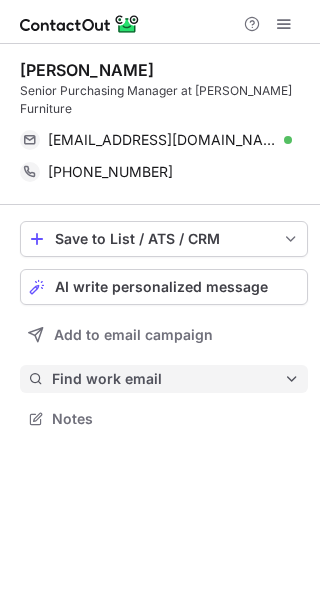 click on "Find work email" at bounding box center [168, 379] 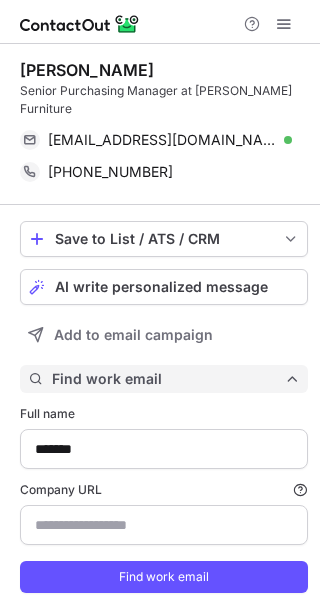 scroll, scrollTop: 10, scrollLeft: 10, axis: both 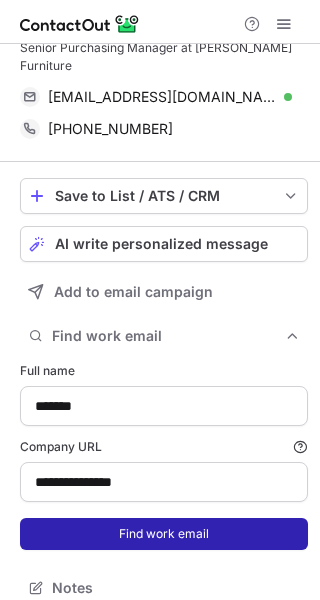 click on "Find work email" at bounding box center [164, 534] 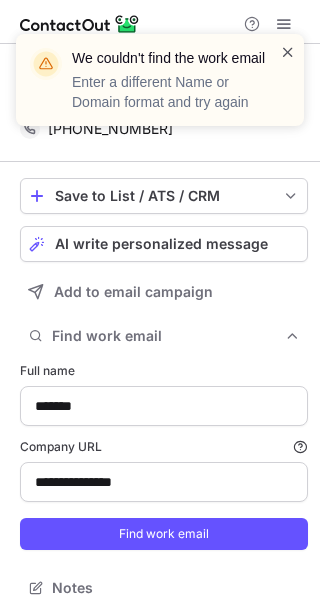 click on "We couldn't find the work email Enter a different Name or Domain format and try again" at bounding box center (160, 80) 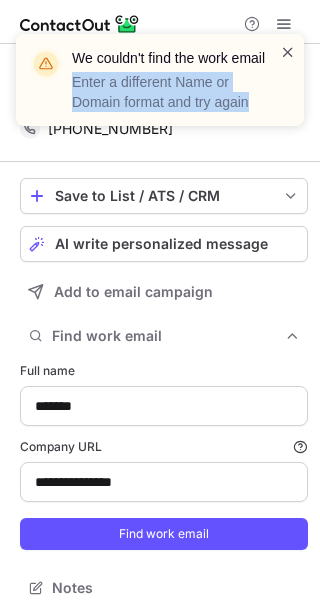 click at bounding box center (288, 52) 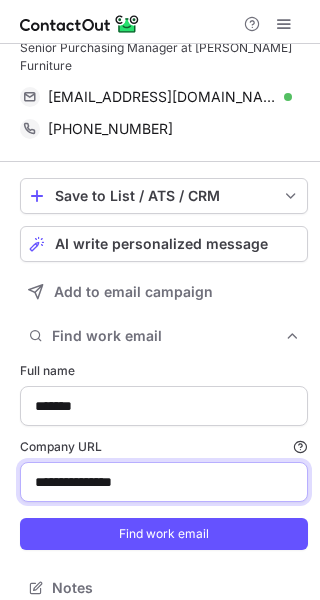 drag, startPoint x: 182, startPoint y: 467, endPoint x: -23, endPoint y: 468, distance: 205.00244 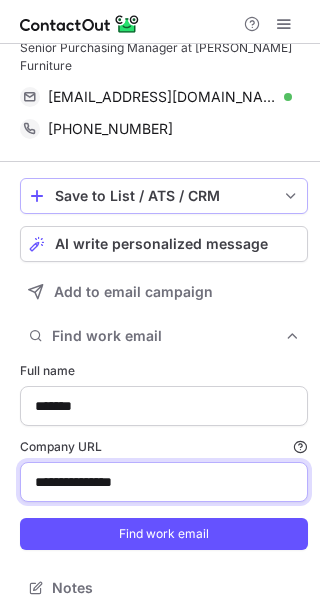 scroll, scrollTop: 0, scrollLeft: 0, axis: both 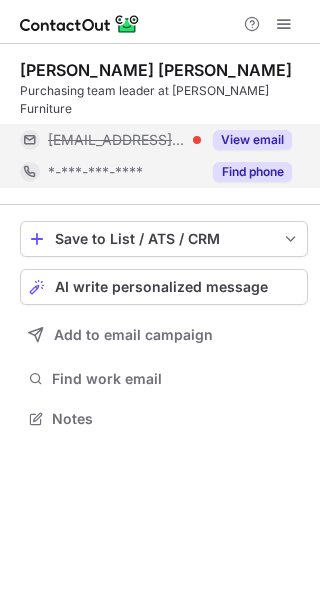 click on "Find phone" at bounding box center [252, 172] 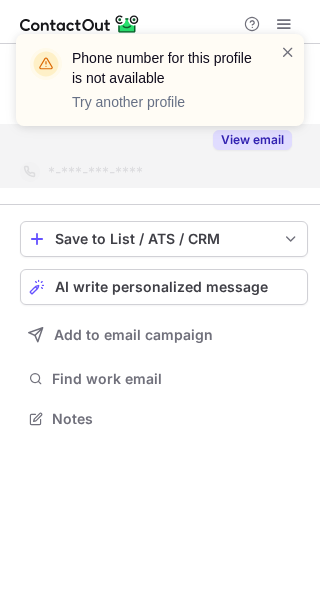 scroll, scrollTop: 355, scrollLeft: 320, axis: both 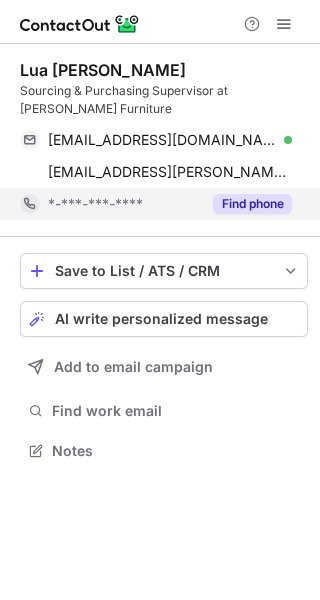 click on "Find phone" at bounding box center (252, 204) 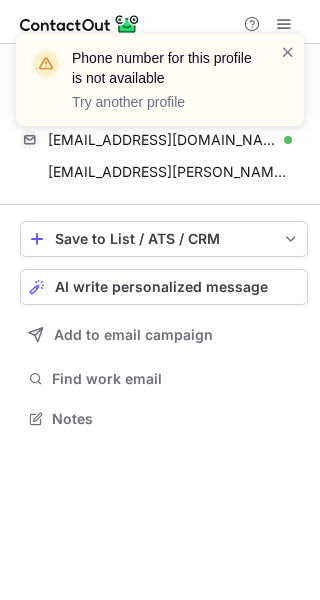 scroll, scrollTop: 405, scrollLeft: 320, axis: both 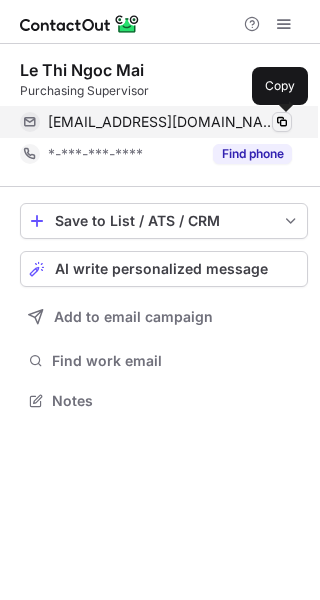 click at bounding box center (282, 122) 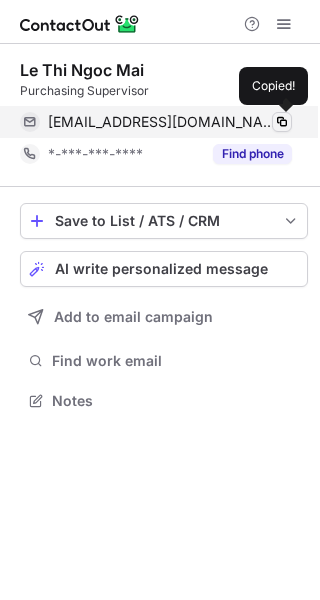 type 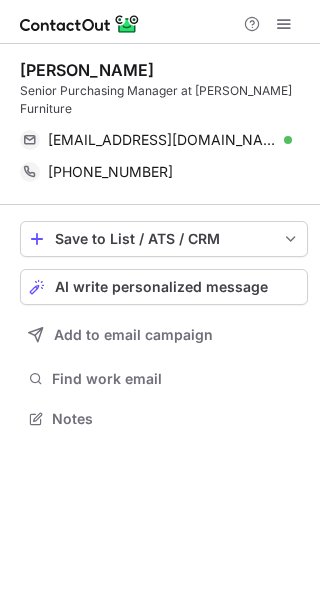 scroll, scrollTop: 0, scrollLeft: 0, axis: both 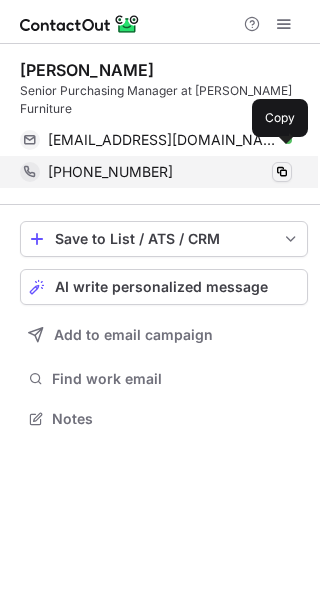 click at bounding box center (282, 172) 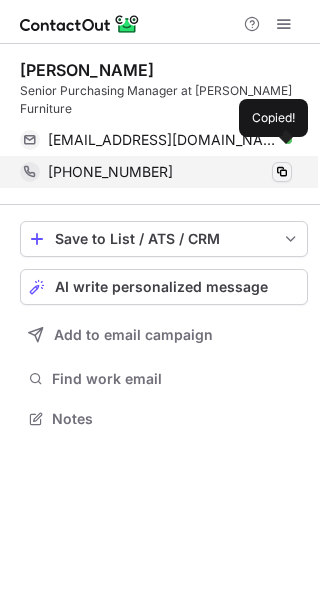 type 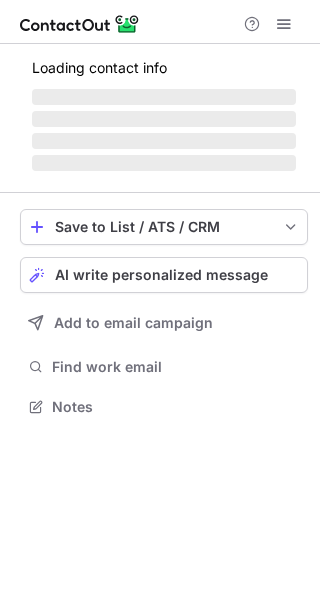 scroll, scrollTop: 0, scrollLeft: 0, axis: both 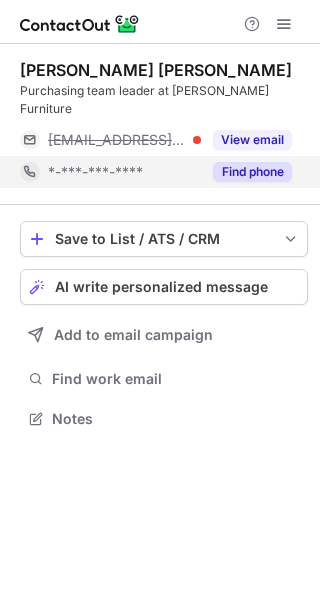 click on "Find phone" at bounding box center (252, 172) 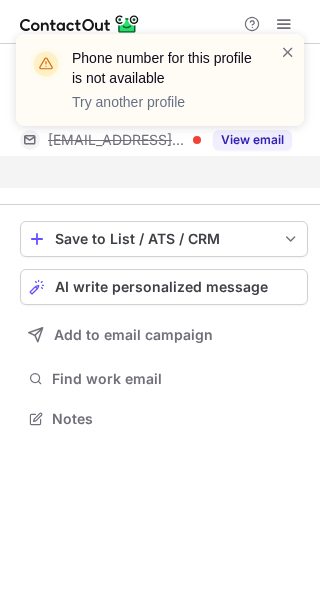 scroll, scrollTop: 355, scrollLeft: 320, axis: both 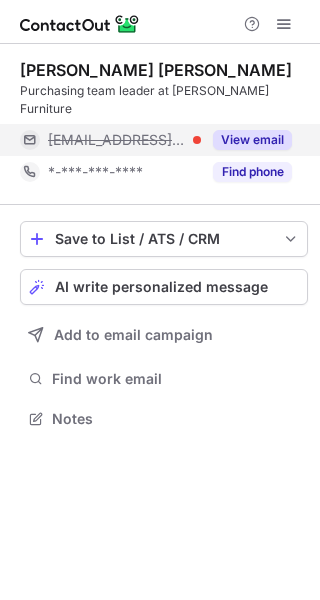 click on "View email" at bounding box center (252, 140) 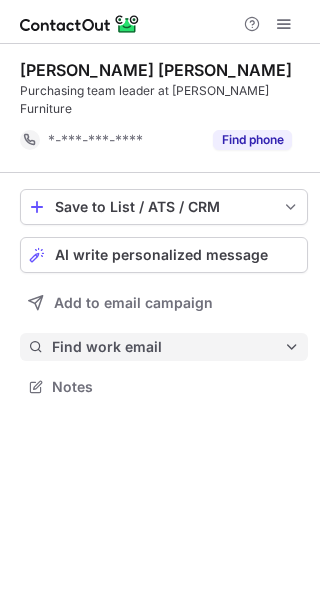 scroll, scrollTop: 355, scrollLeft: 320, axis: both 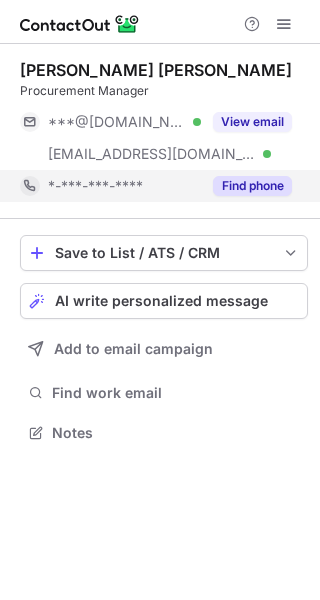 click on "Find phone" at bounding box center (252, 186) 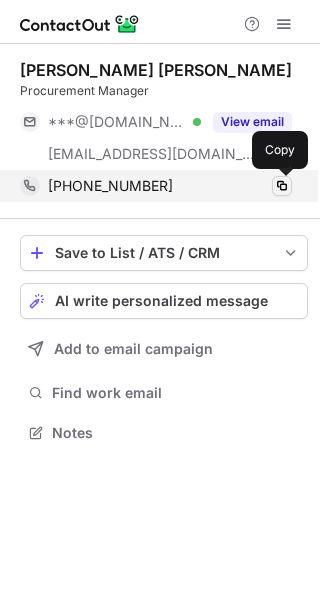 click at bounding box center (282, 186) 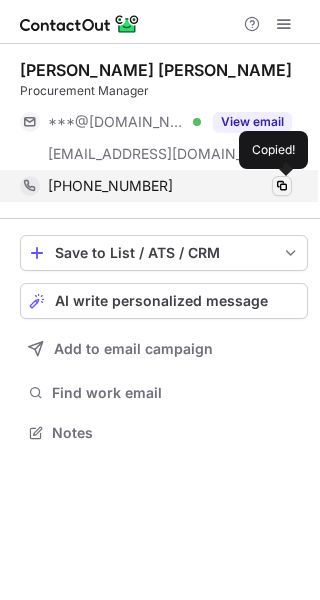 type 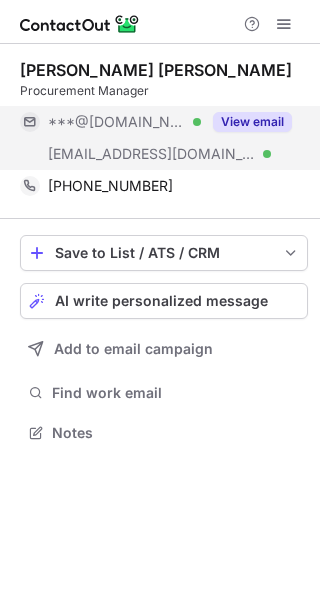 click on "View email" at bounding box center (252, 122) 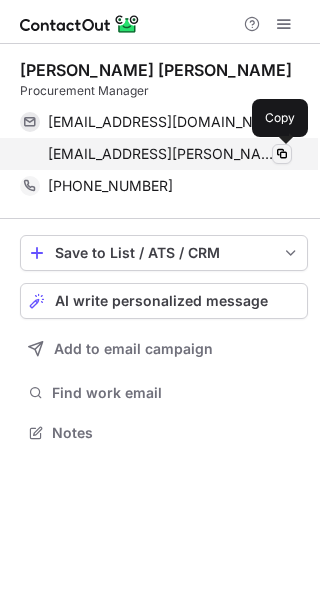 click at bounding box center [282, 154] 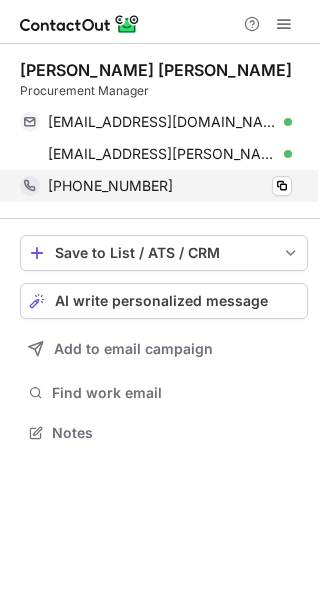 type 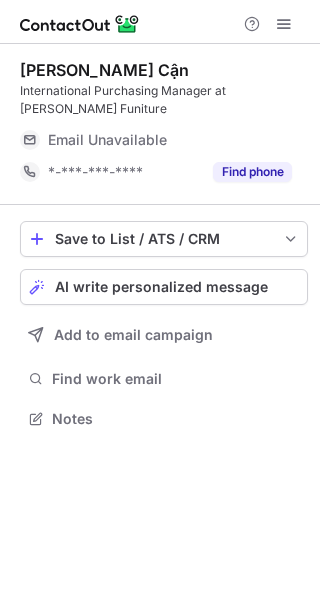 scroll, scrollTop: 0, scrollLeft: 0, axis: both 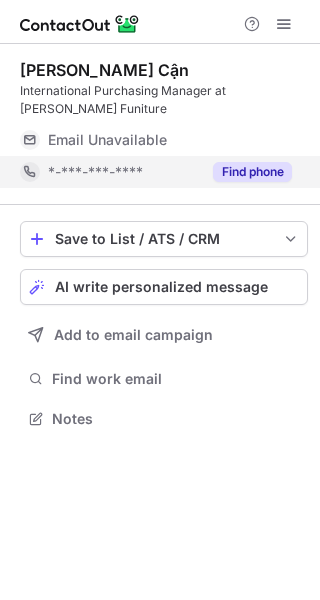 click on "Find phone" at bounding box center (252, 172) 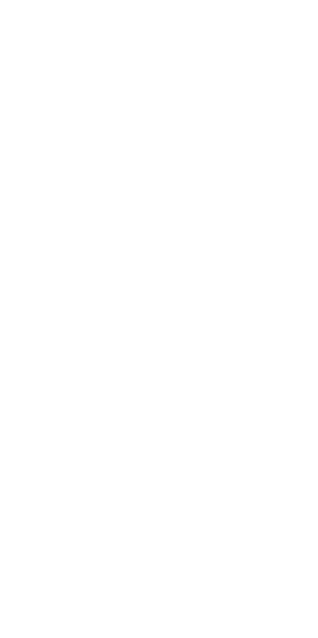 scroll, scrollTop: 0, scrollLeft: 0, axis: both 